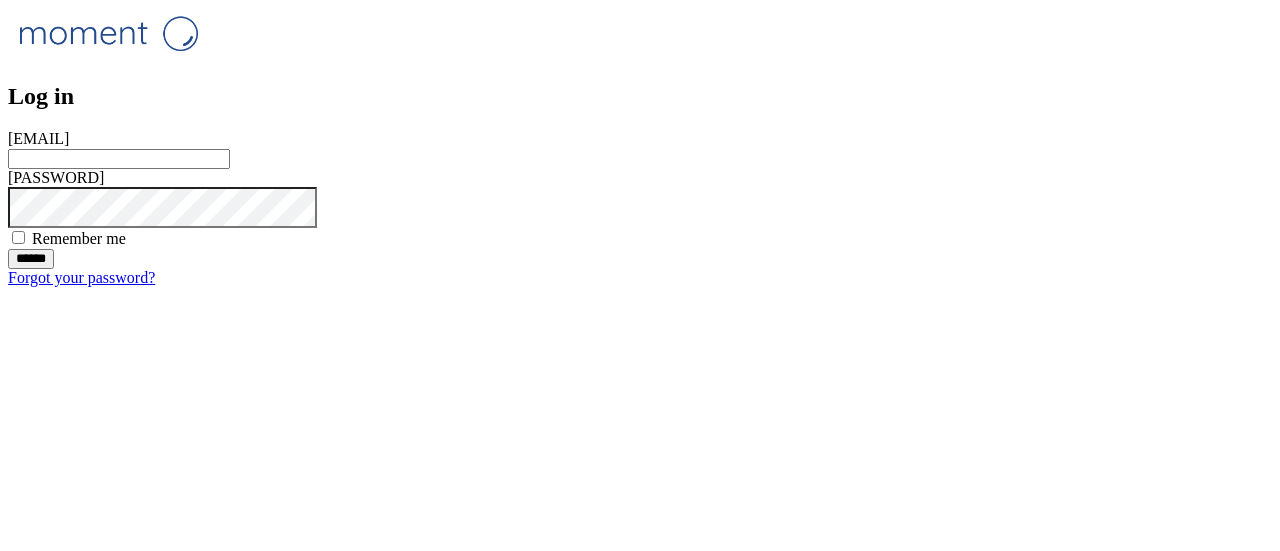 scroll, scrollTop: 0, scrollLeft: 0, axis: both 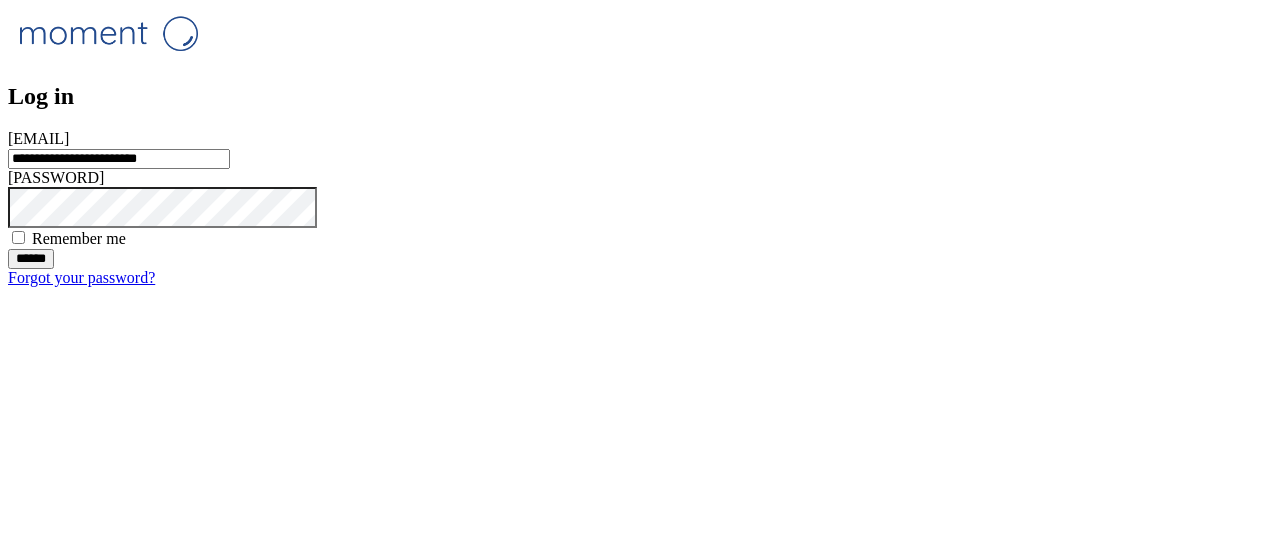 click on "******" at bounding box center [31, 259] 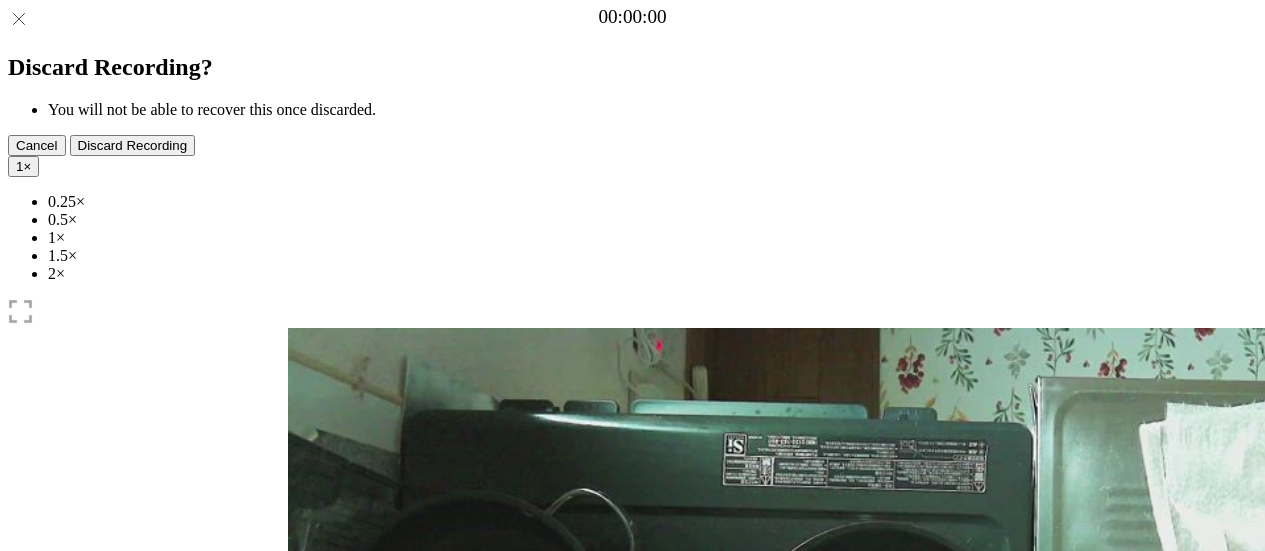 scroll, scrollTop: 0, scrollLeft: 0, axis: both 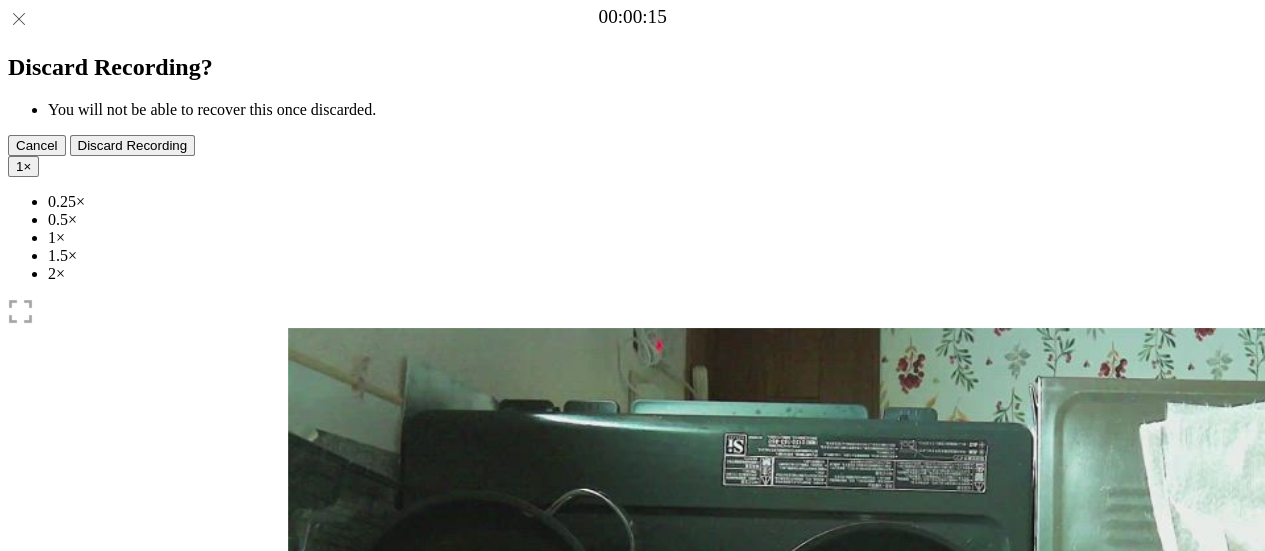 click on "1 ×" at bounding box center (23, 166) 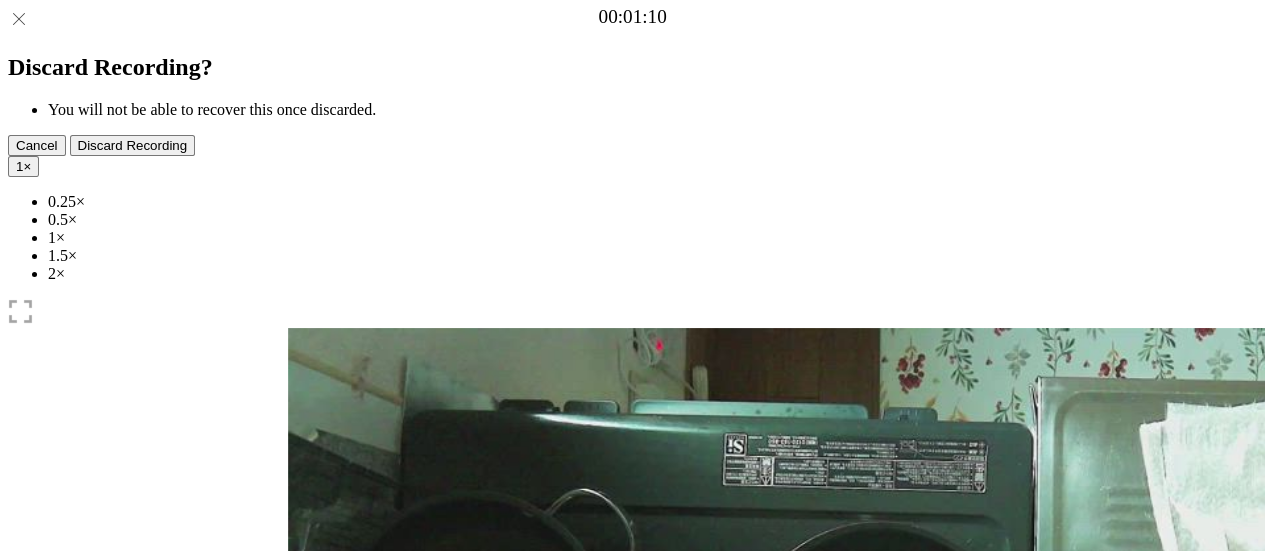 click on "0.25×" at bounding box center [652, 202] 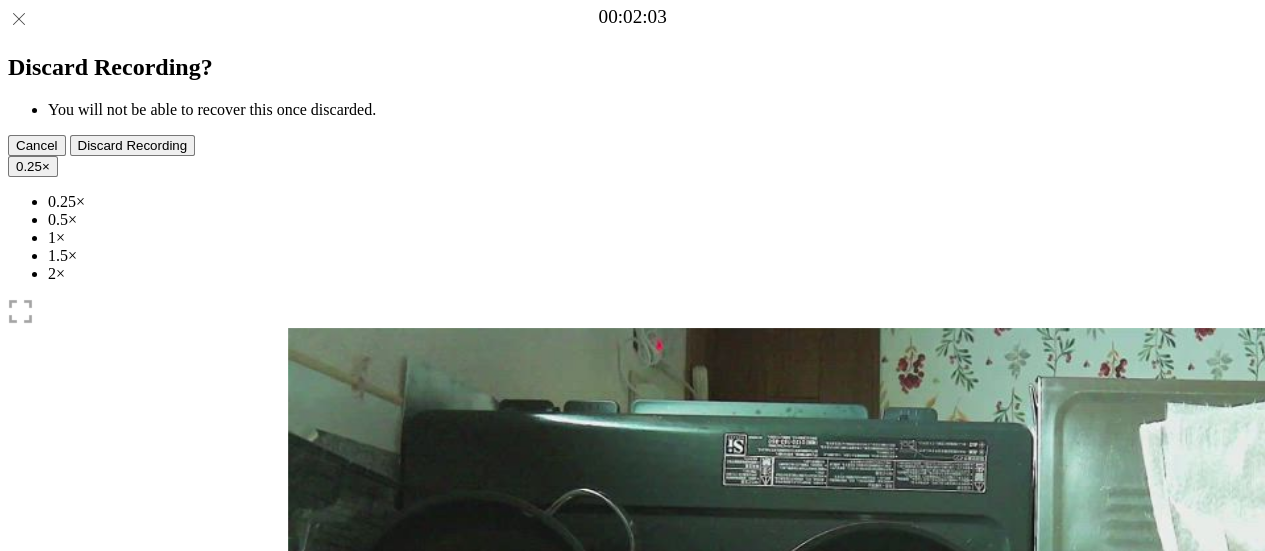 click on "Time elapsed:  00:04
Time remaining:  02:14" at bounding box center (632, 920) 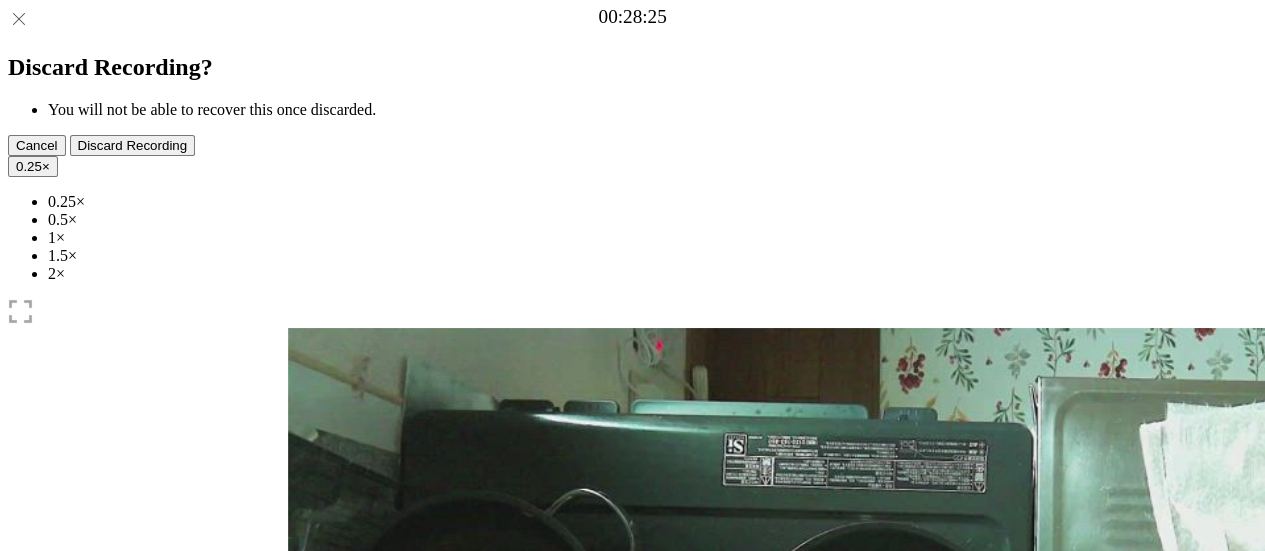 click on "Time elapsed:  00:57
Time remaining:  01:21" at bounding box center (632, 920) 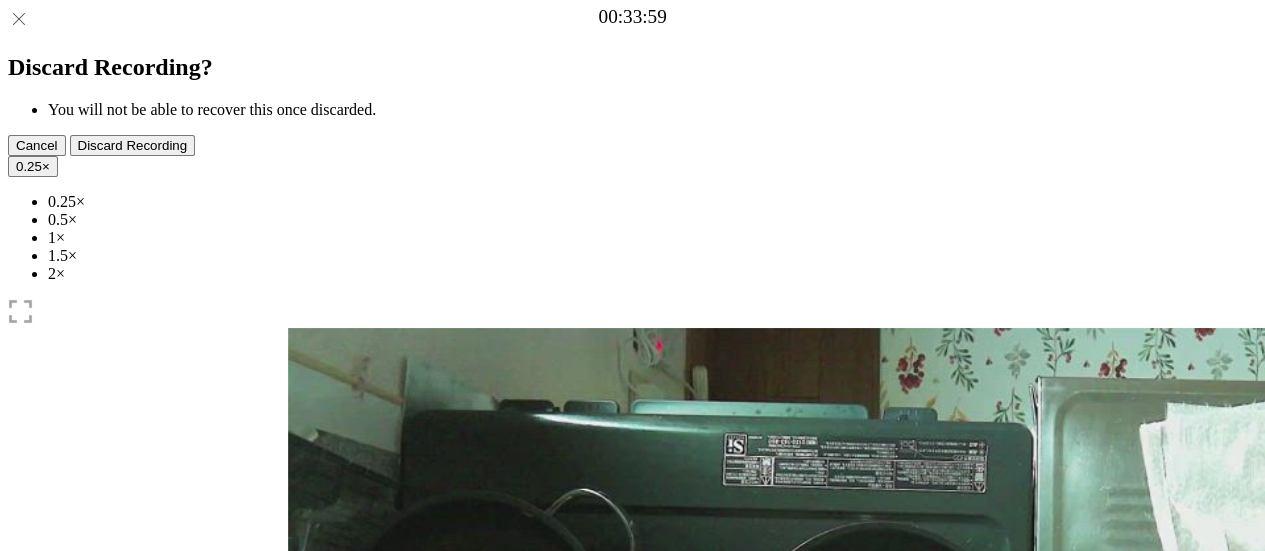 click on "Time elapsed:  01:08
Time remaining:  01:10" at bounding box center [632, 920] 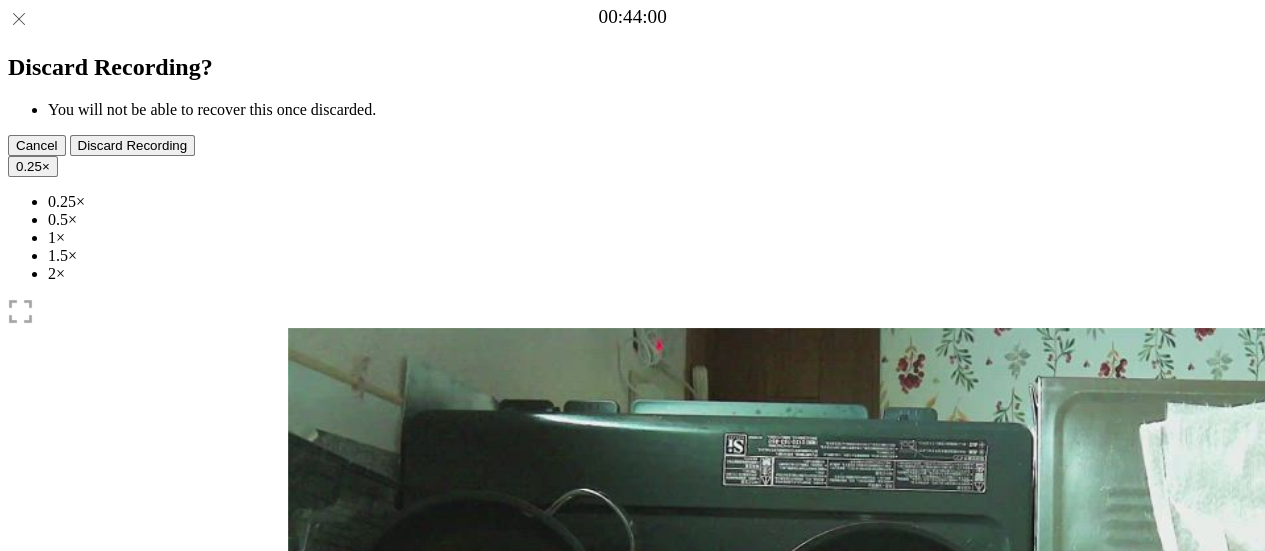 click on "Time elapsed:  01:29
Time remaining:  00:50" at bounding box center (632, 920) 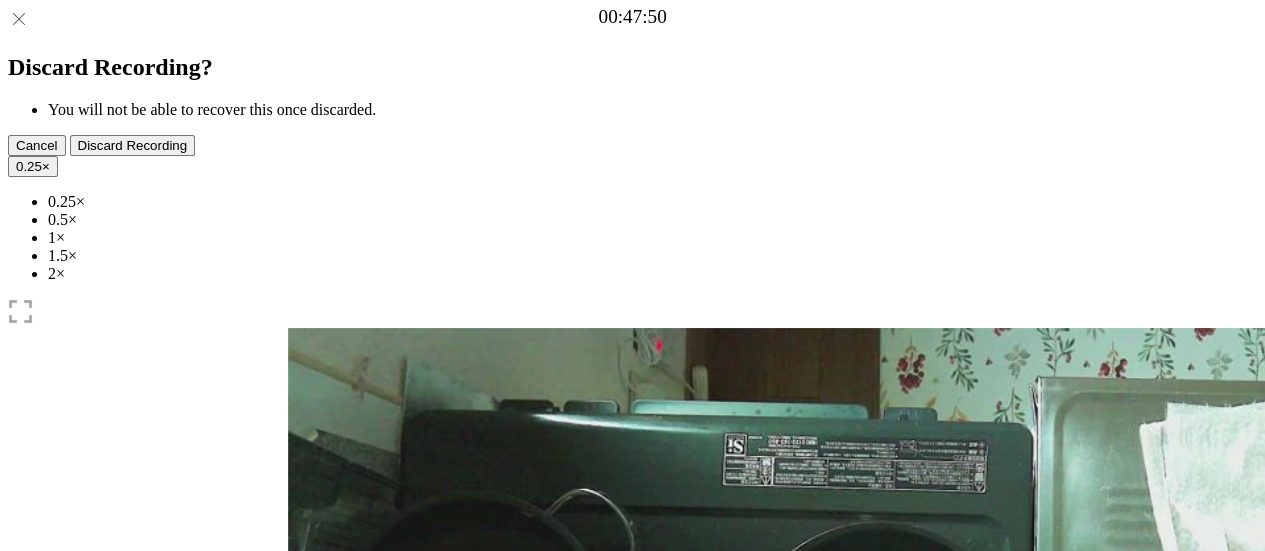 click on "Time elapsed:  01:36
Time remaining:  00:42" at bounding box center (632, 920) 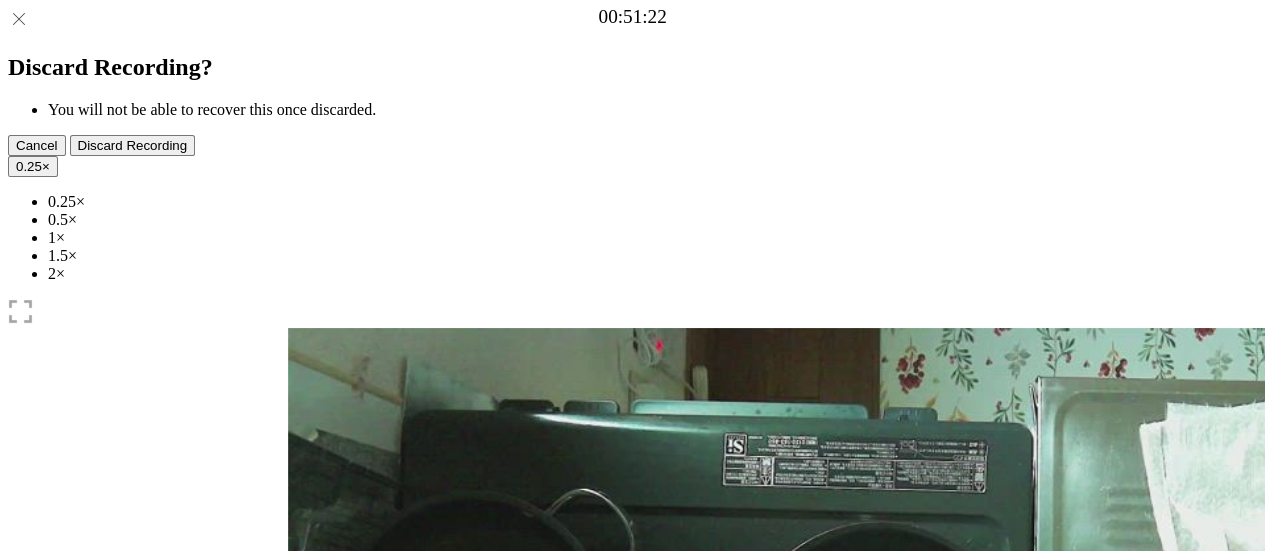 click at bounding box center (400, 1041) 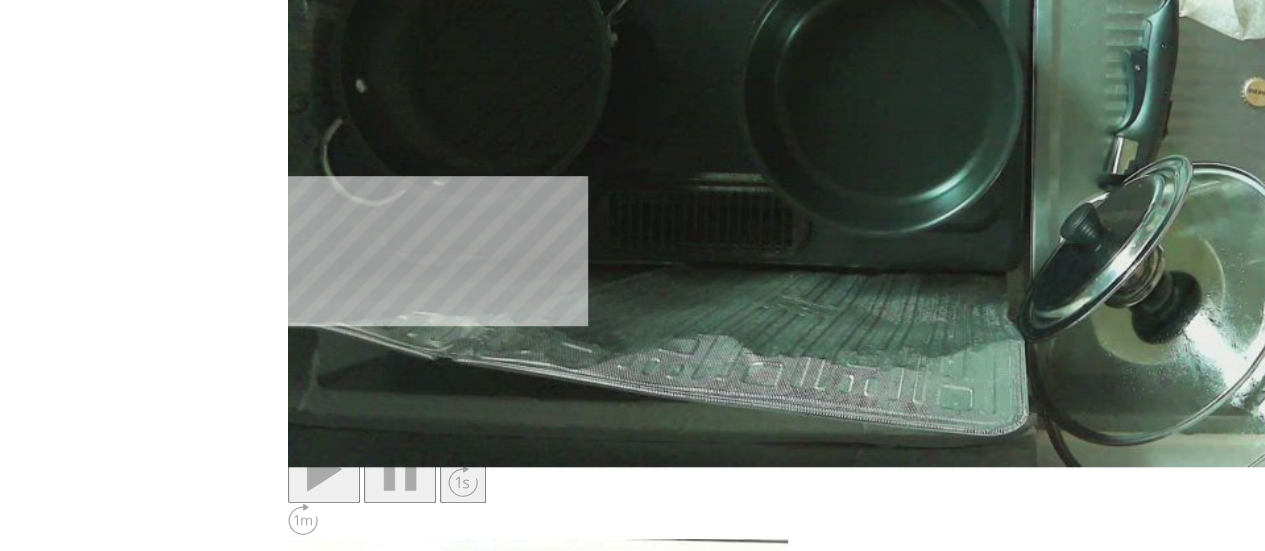 scroll, scrollTop: 574, scrollLeft: 0, axis: vertical 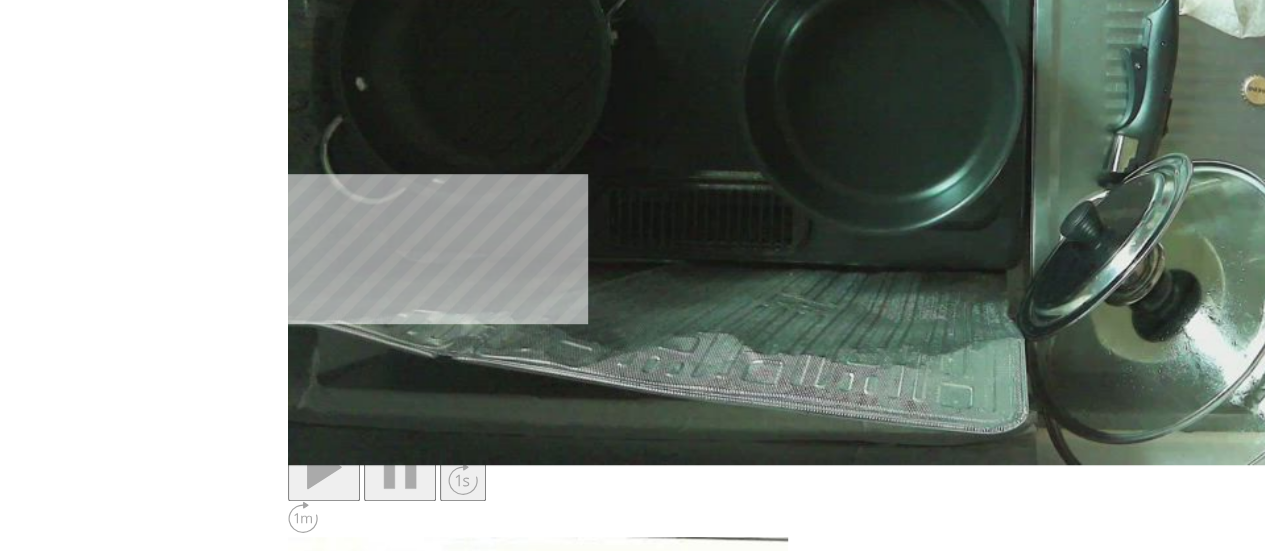 click on "**********" at bounding box center (381, 2538) 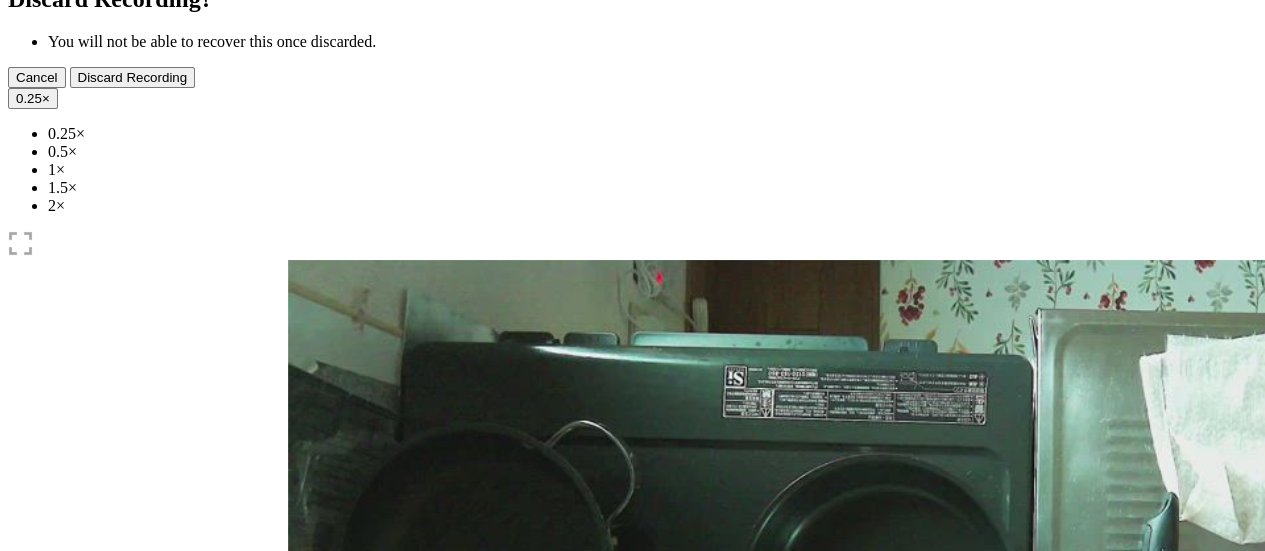 scroll, scrollTop: 51, scrollLeft: 0, axis: vertical 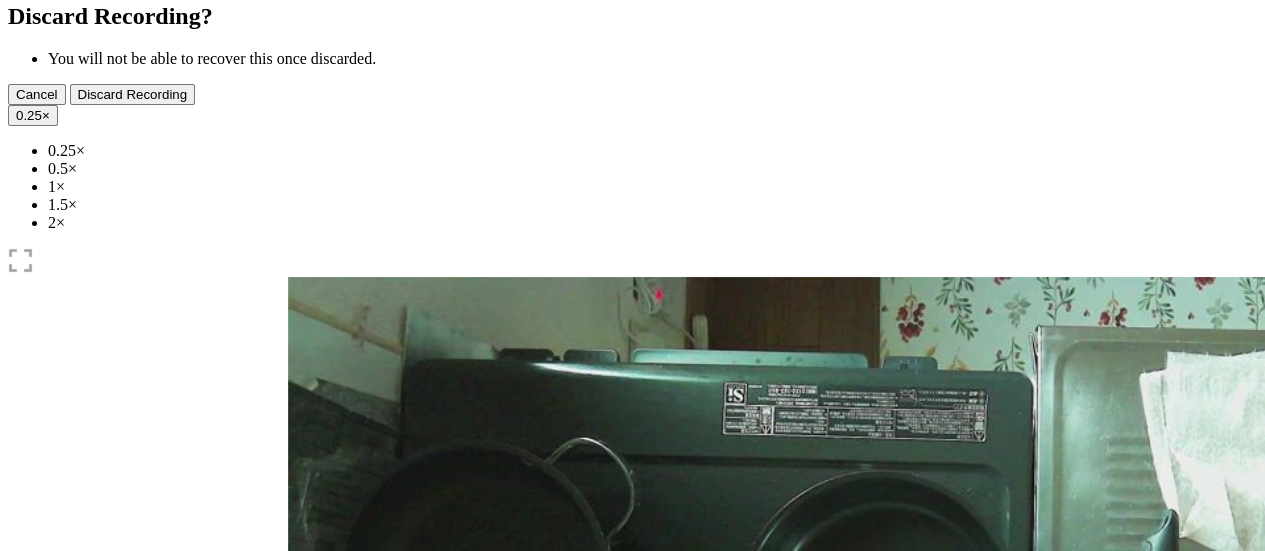click on "Time elapsed:  01:43
Time remaining:  00:35" at bounding box center (632, 869) 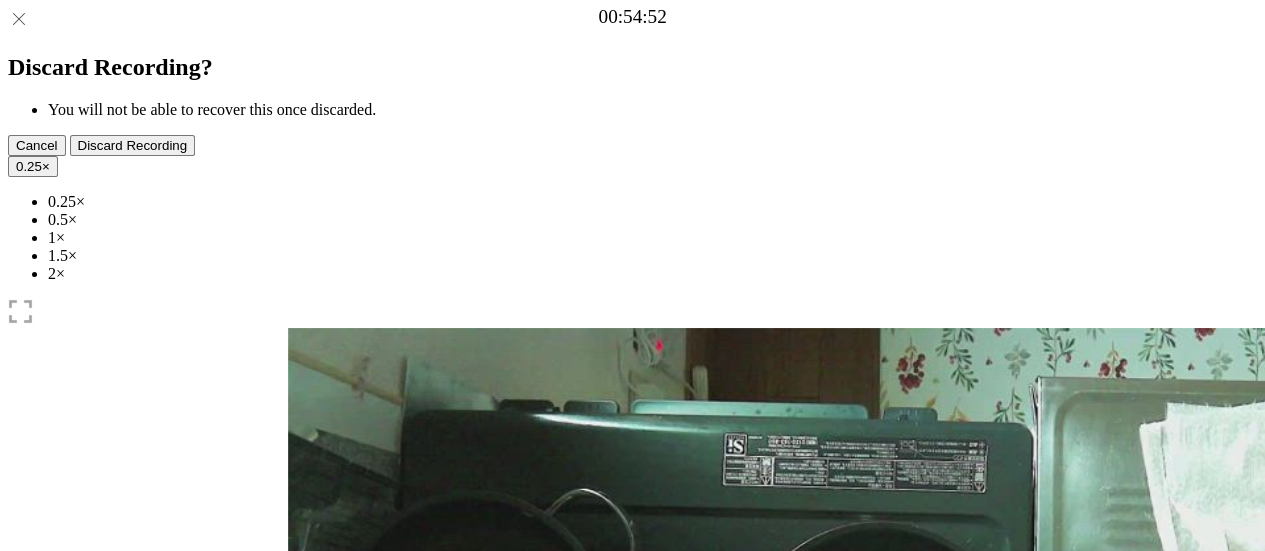 click at bounding box center (324, 1041) 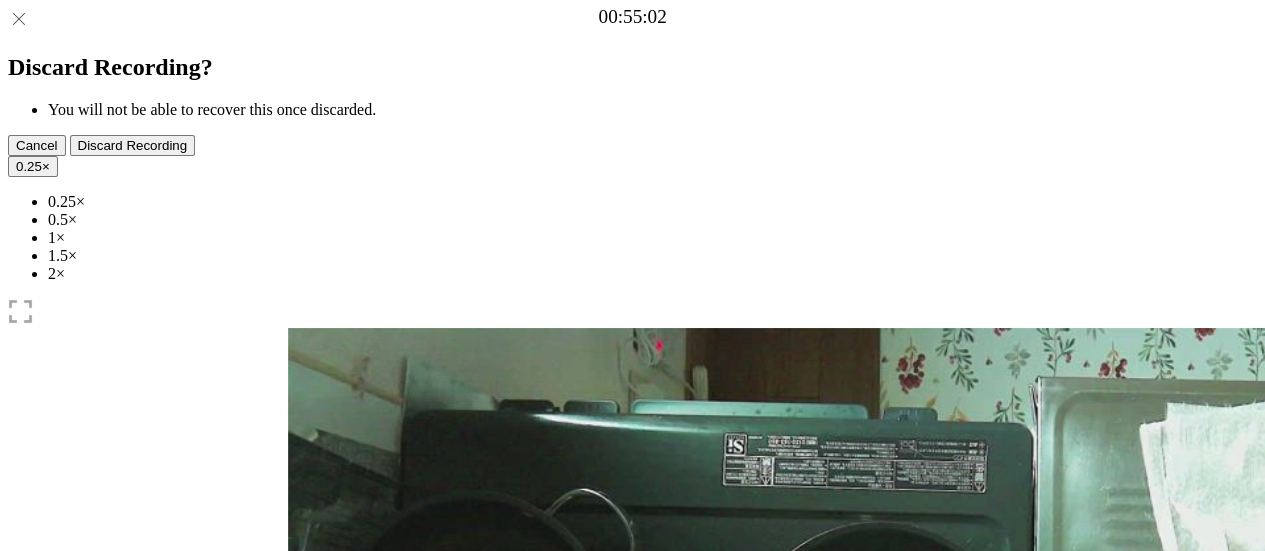 click at bounding box center (632, 902) 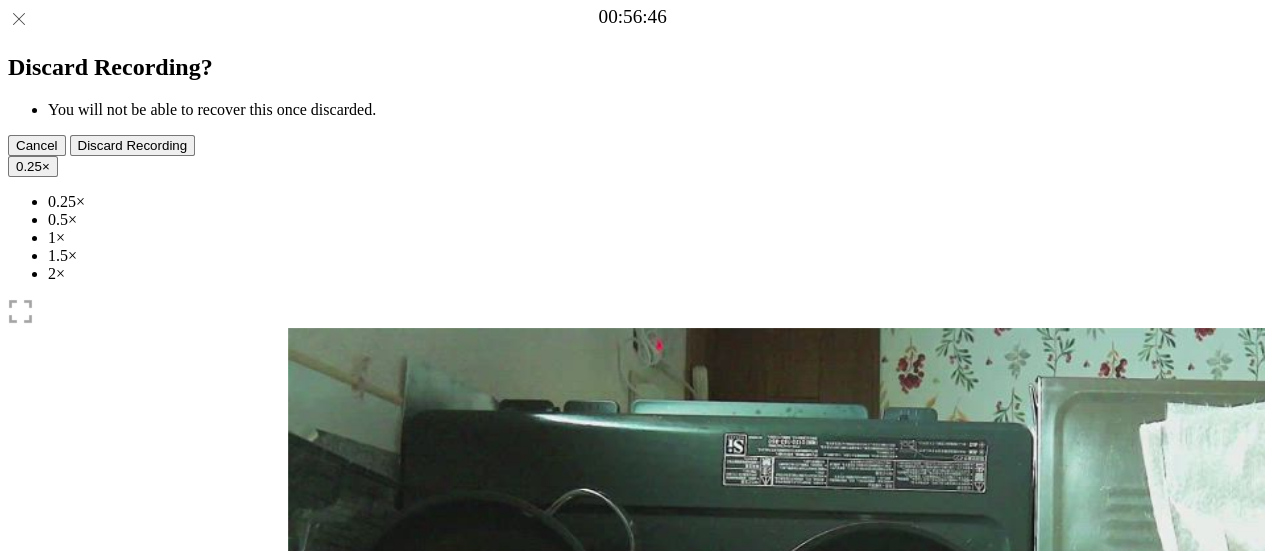 click at bounding box center (632, 902) 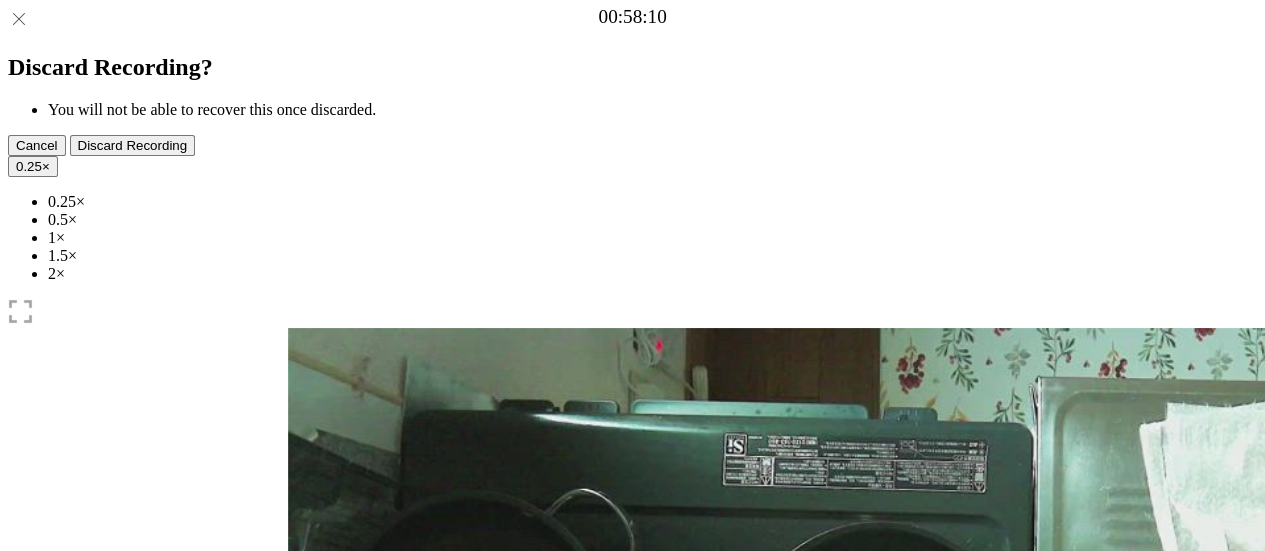 click at bounding box center [410, 1040] 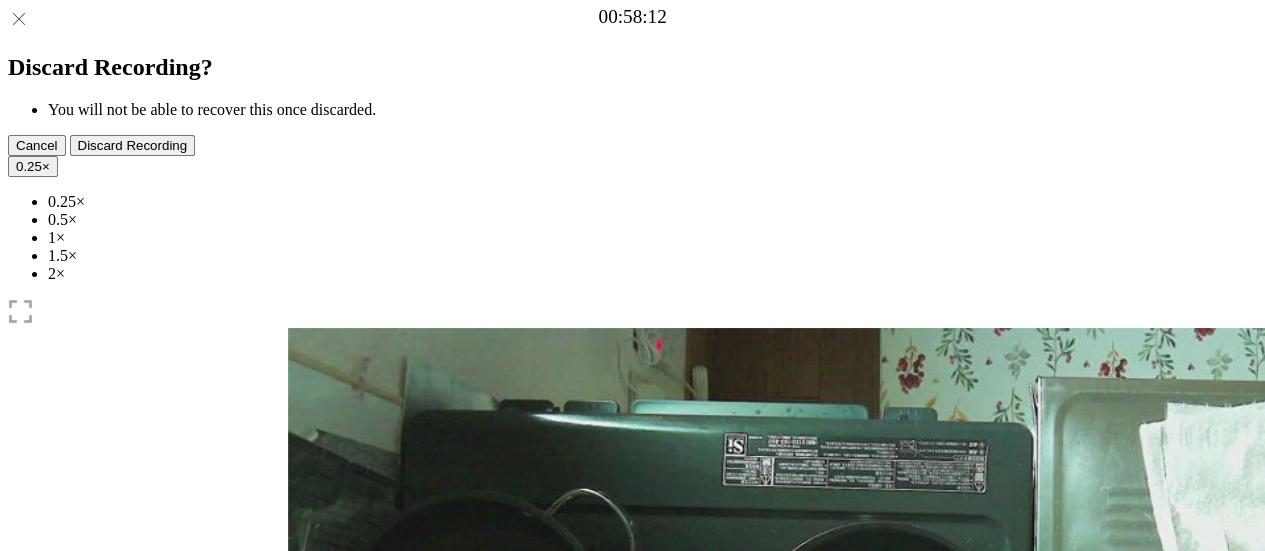 click at bounding box center [324, 1041] 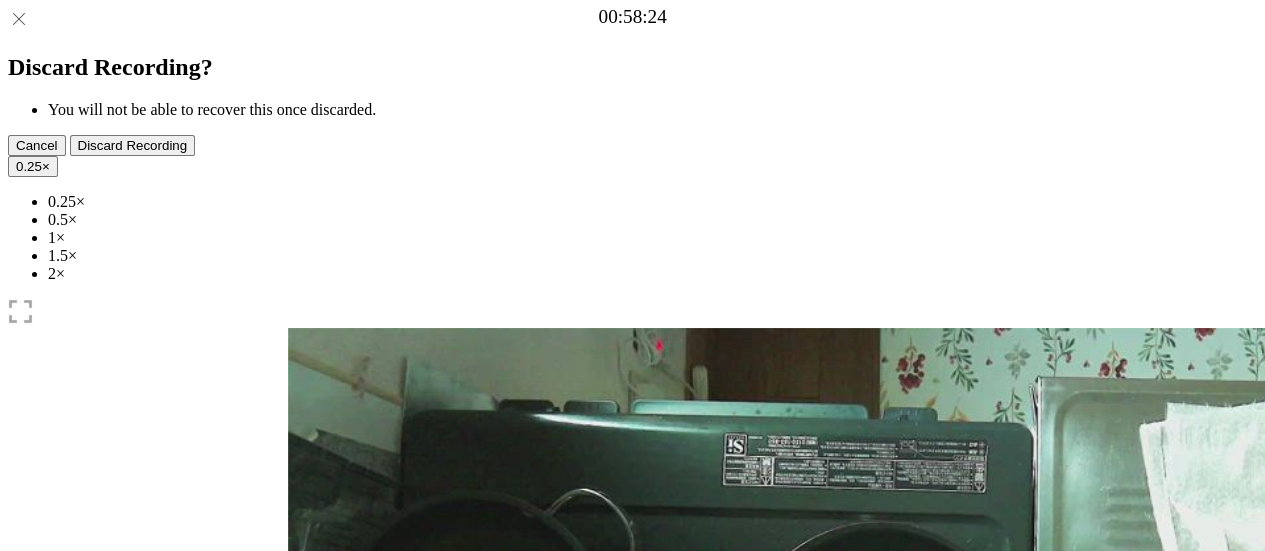 click at bounding box center (410, 1040) 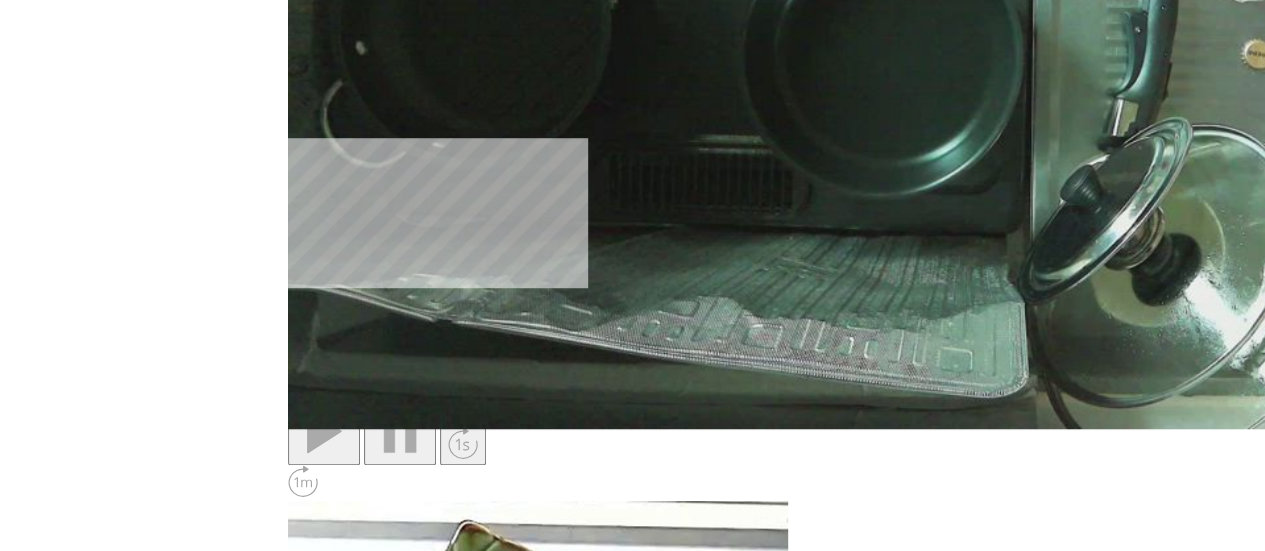 scroll, scrollTop: 731, scrollLeft: 0, axis: vertical 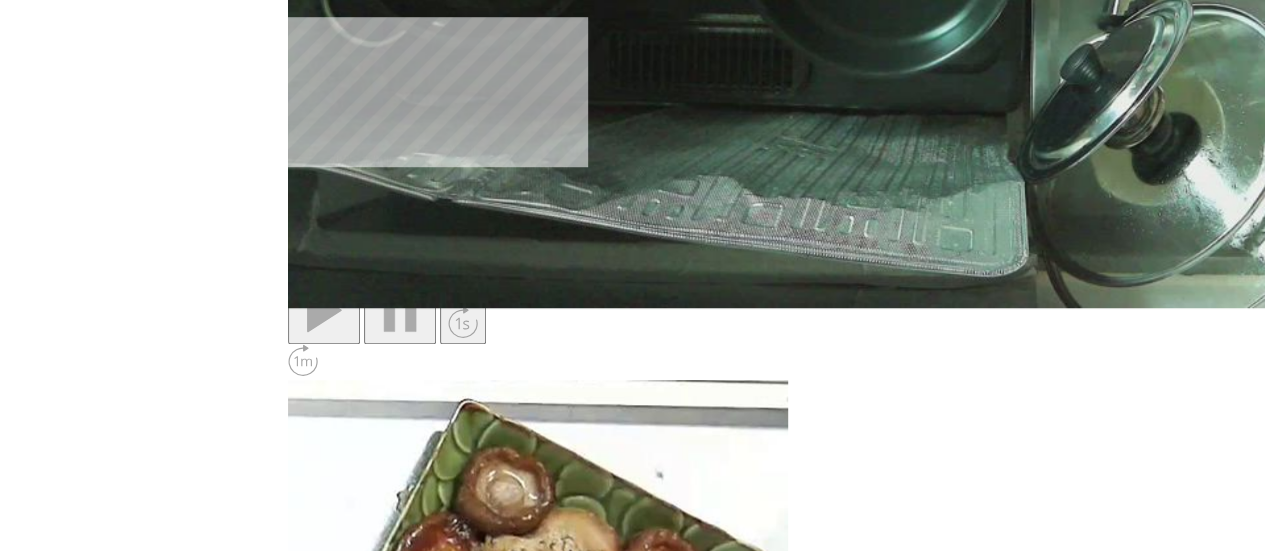 click on "**********" at bounding box center [381, 2381] 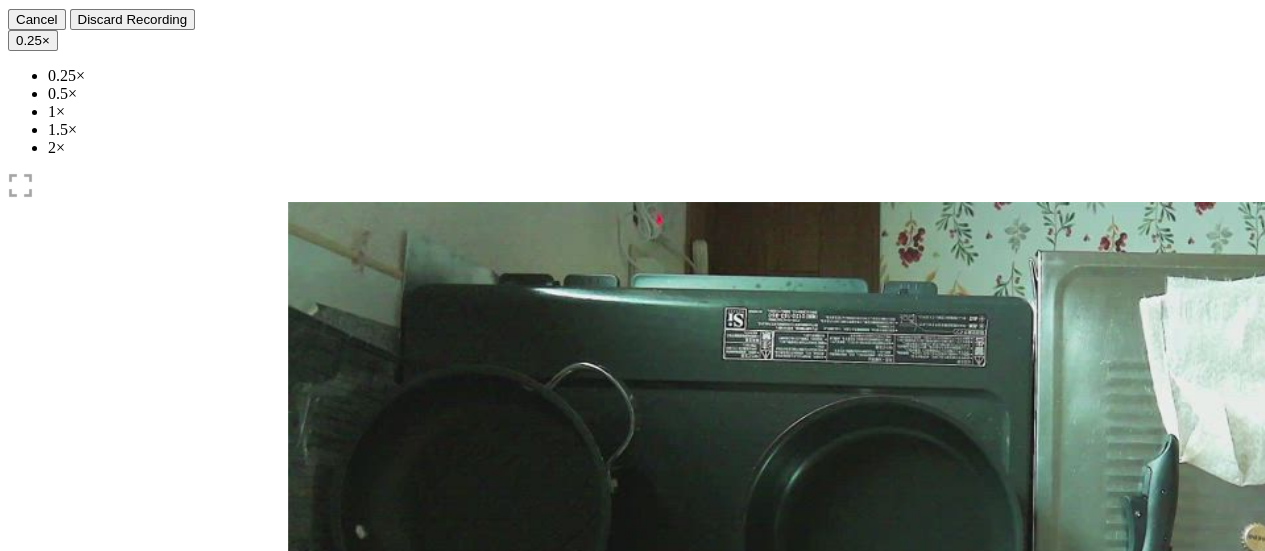 scroll, scrollTop: 125, scrollLeft: 0, axis: vertical 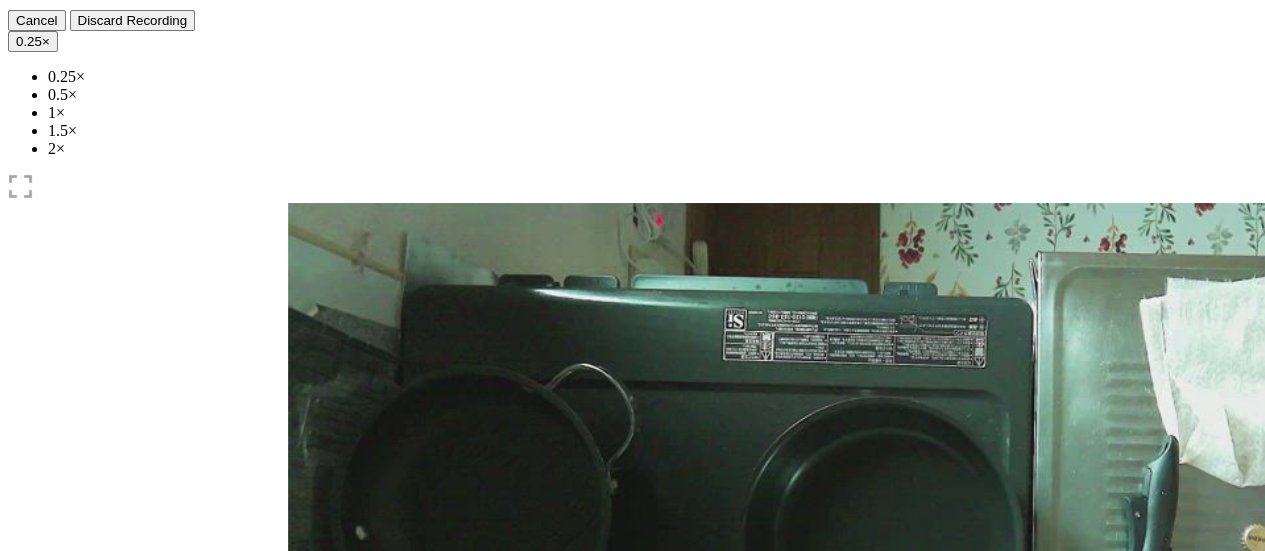 click at bounding box center [324, 916] 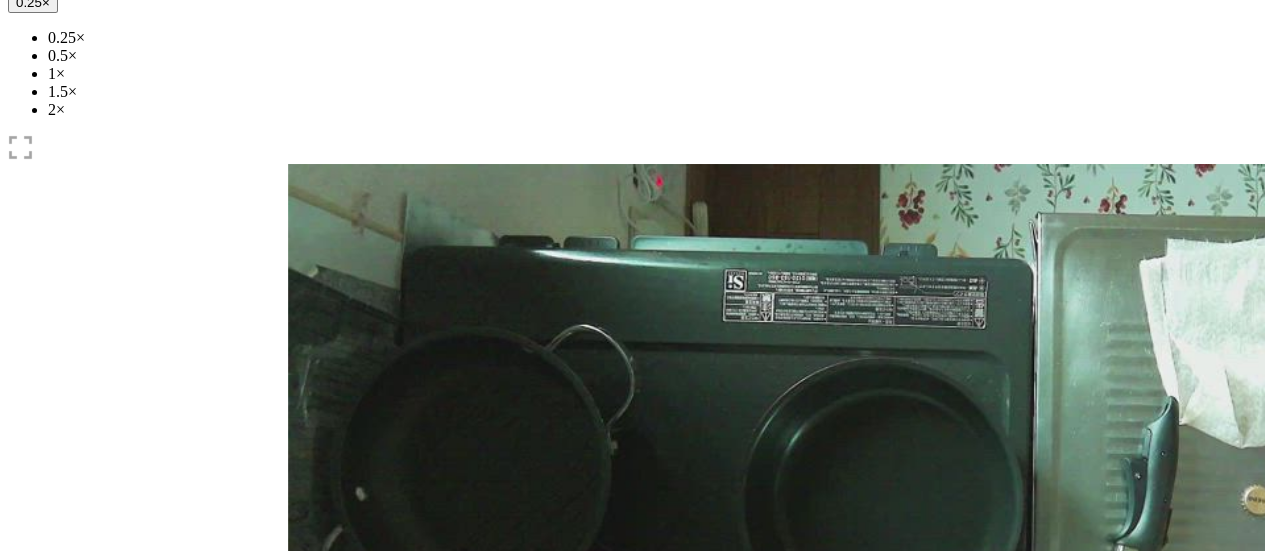 scroll, scrollTop: 113, scrollLeft: 0, axis: vertical 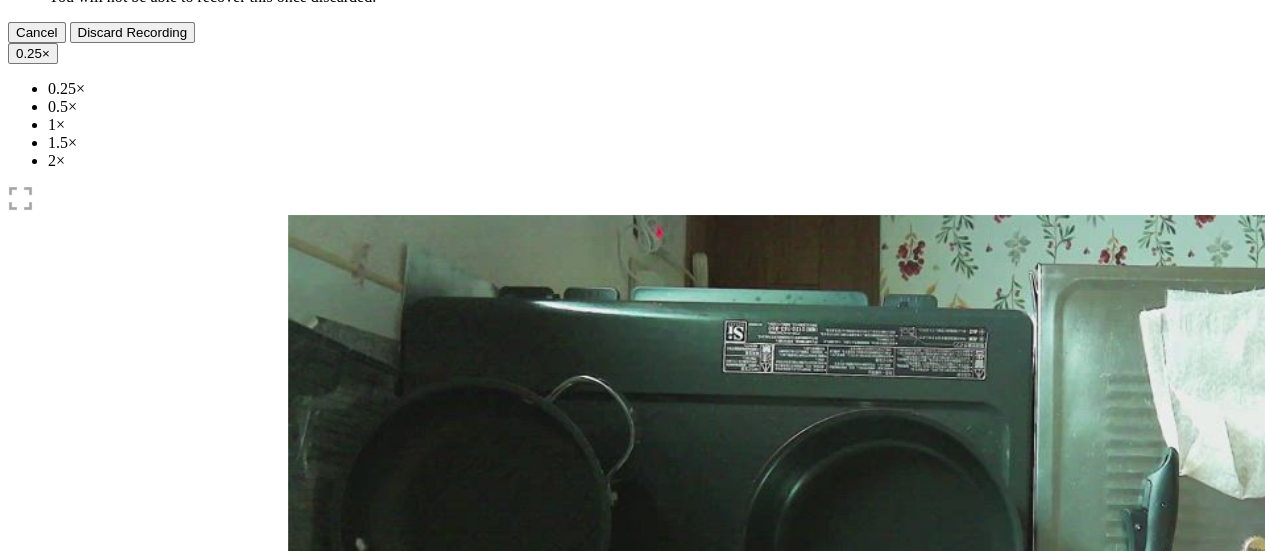 click at bounding box center (632, 789) 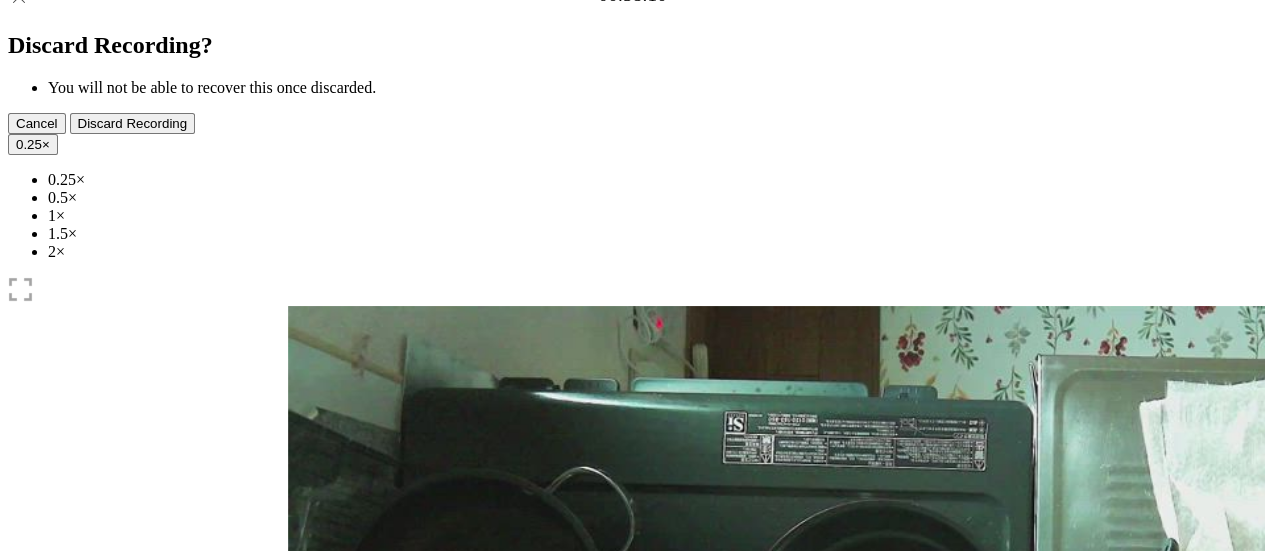 scroll, scrollTop: 21, scrollLeft: 0, axis: vertical 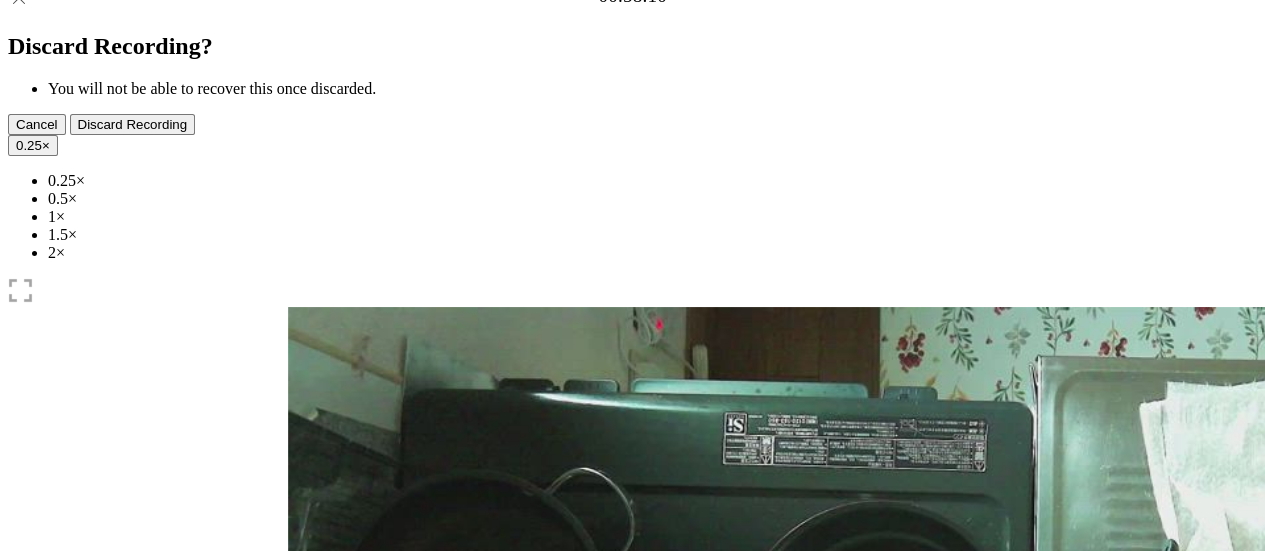 click at bounding box center (324, 1020) 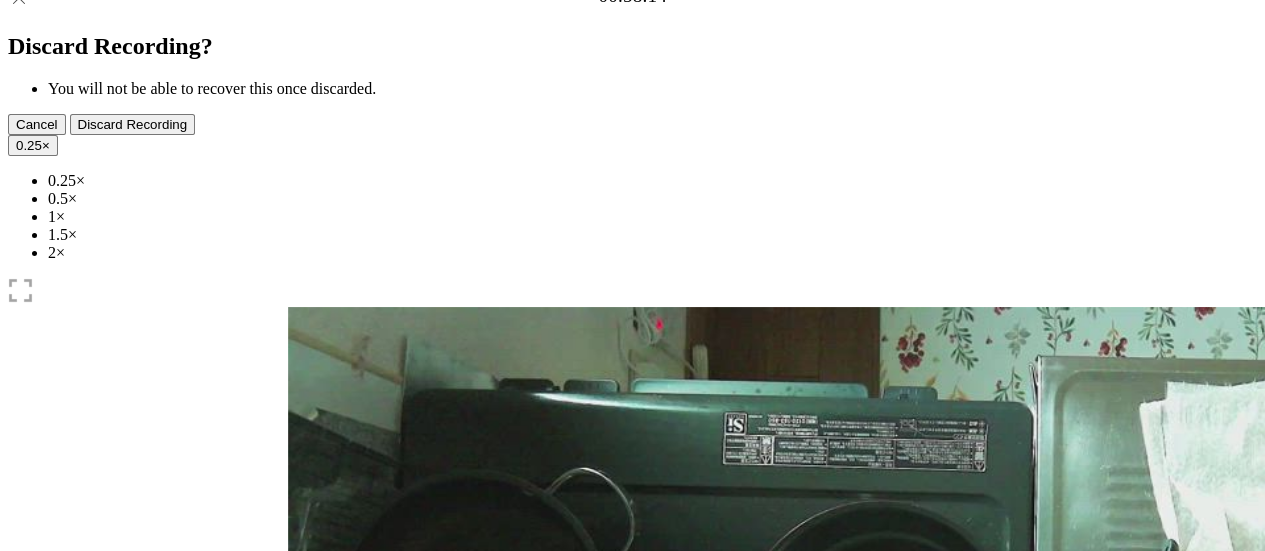 scroll, scrollTop: 0, scrollLeft: 0, axis: both 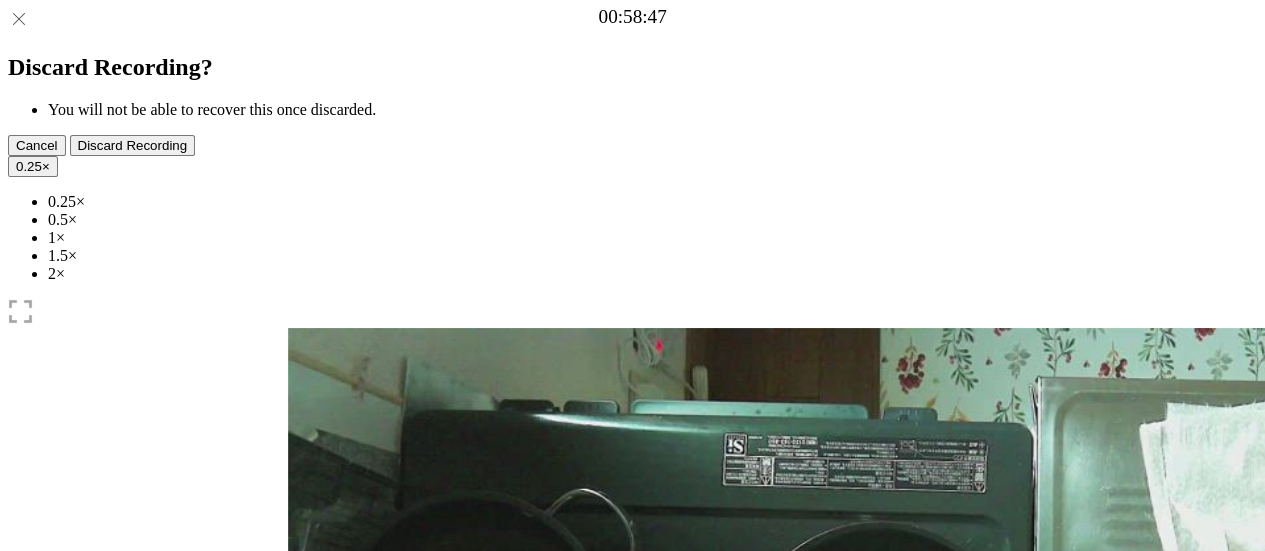click at bounding box center (400, 1041) 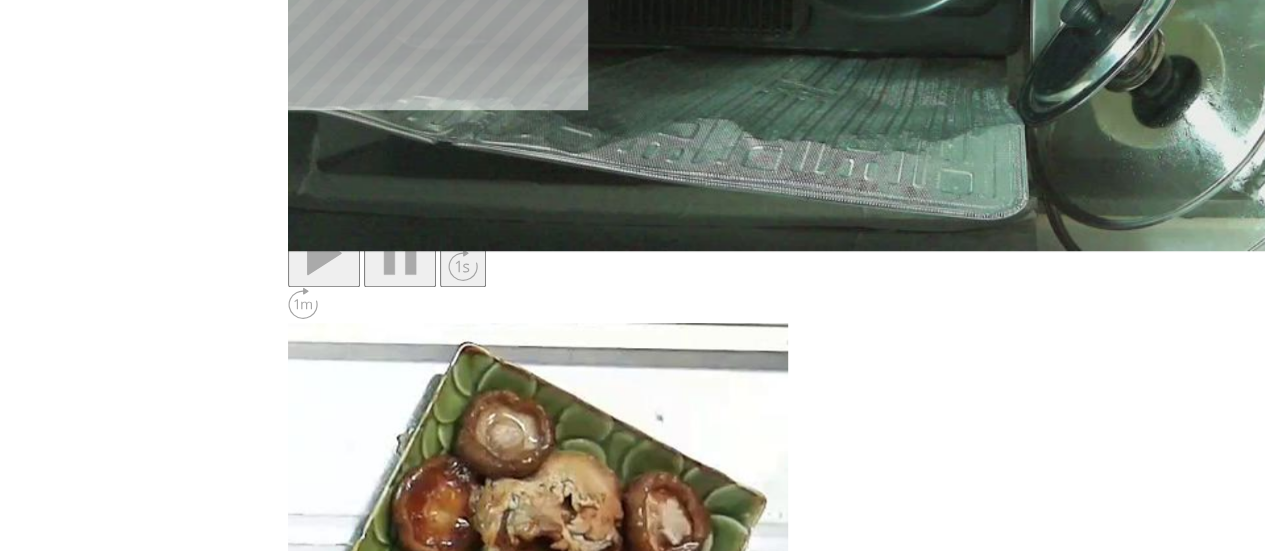 scroll, scrollTop: 811, scrollLeft: 0, axis: vertical 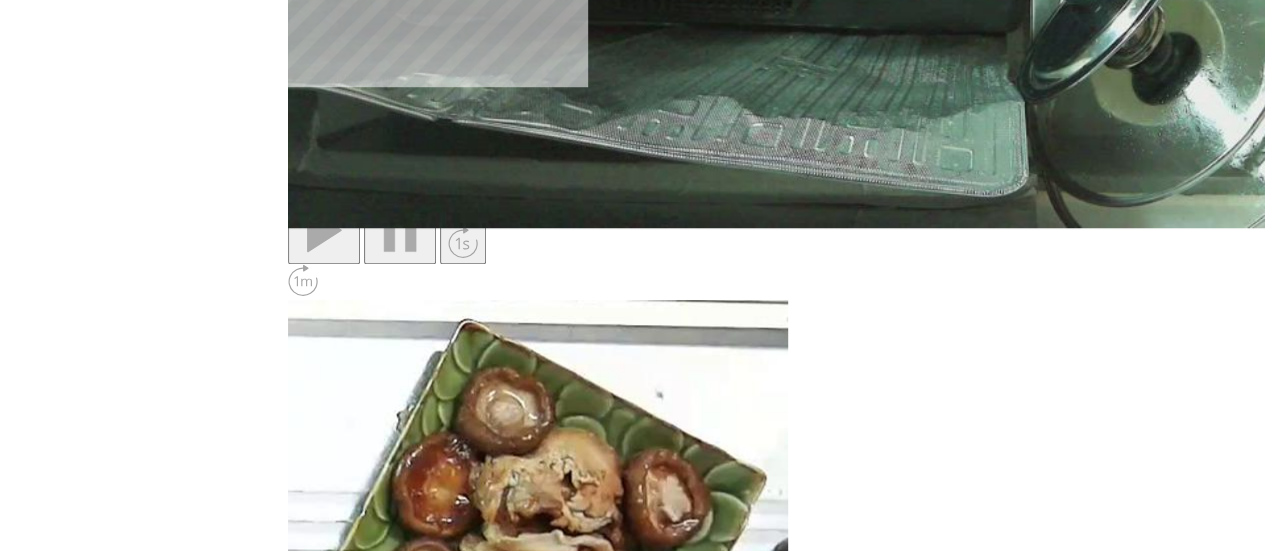 click on "**********" at bounding box center [381, 2301] 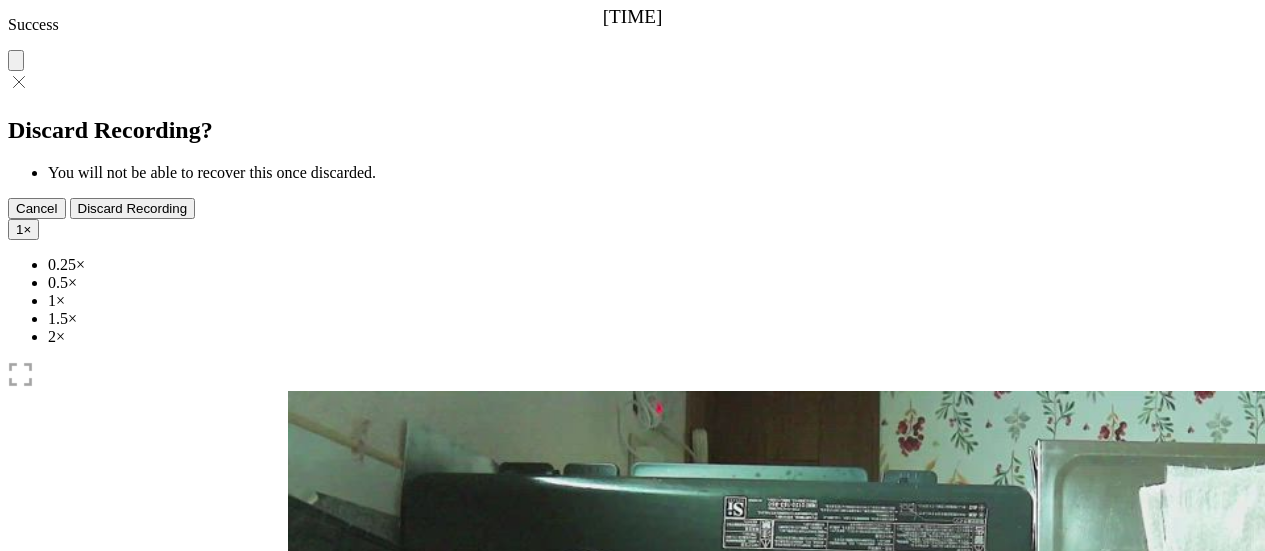 scroll, scrollTop: 0, scrollLeft: 0, axis: both 